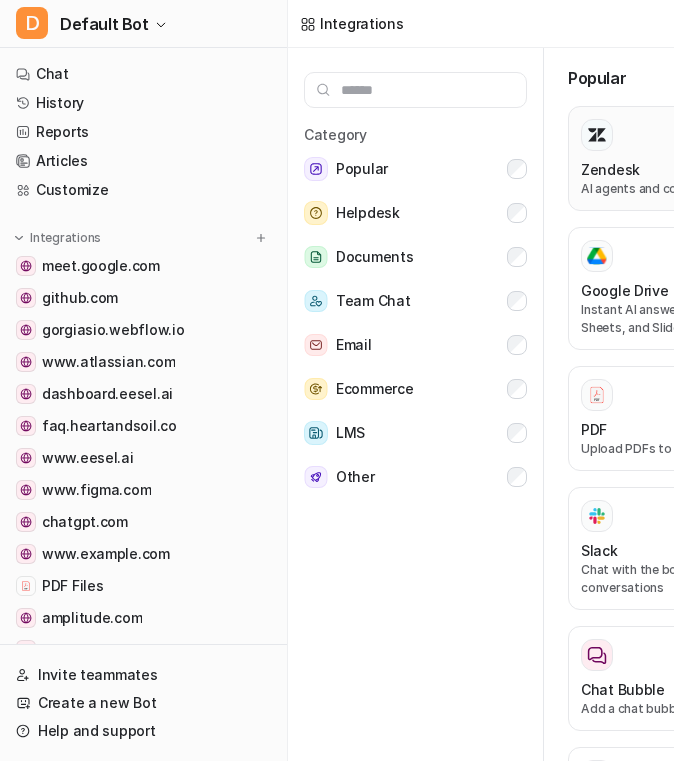 scroll, scrollTop: 8, scrollLeft: 0, axis: vertical 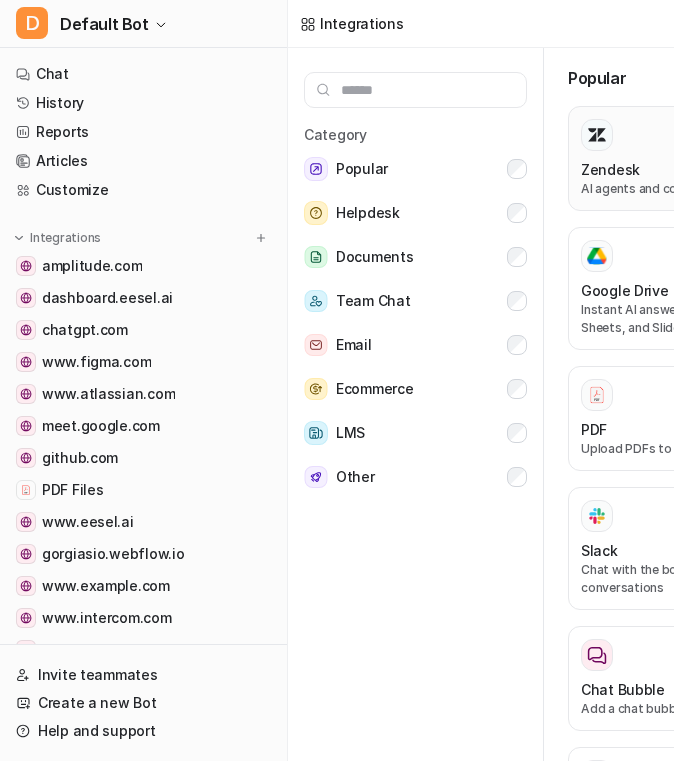 click on "AI agents and copilot to streamline support" at bounding box center (716, 189) 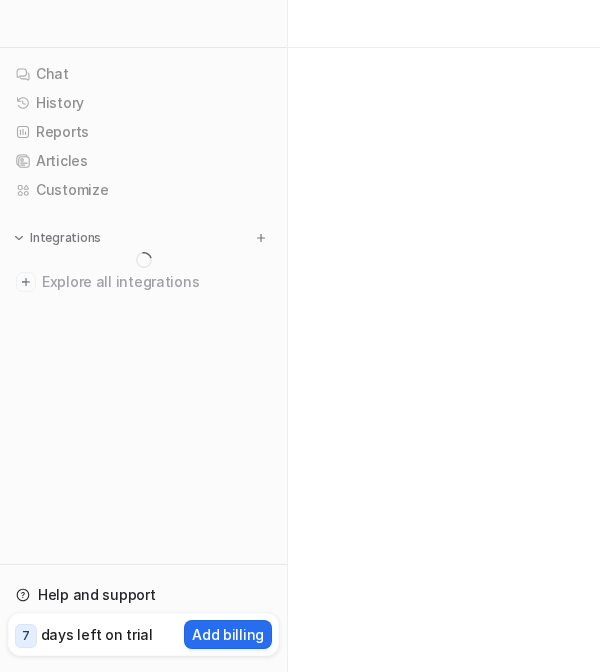 scroll, scrollTop: 0, scrollLeft: 0, axis: both 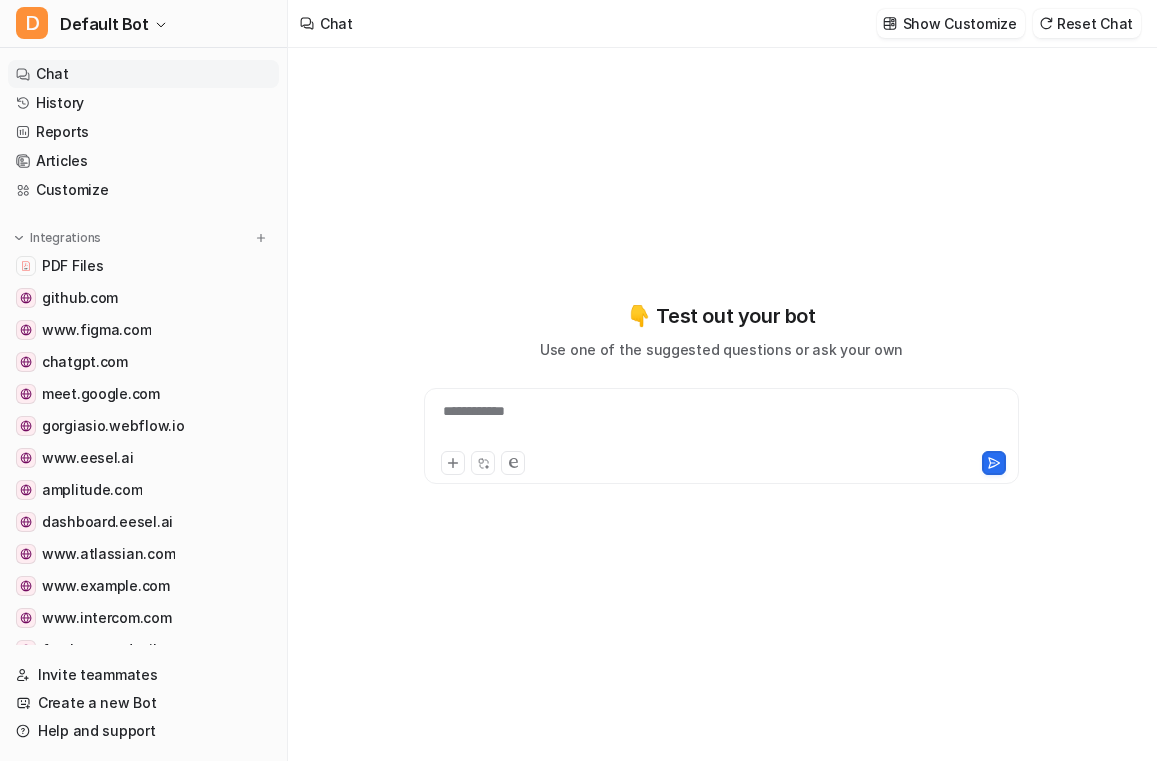 type on "**********" 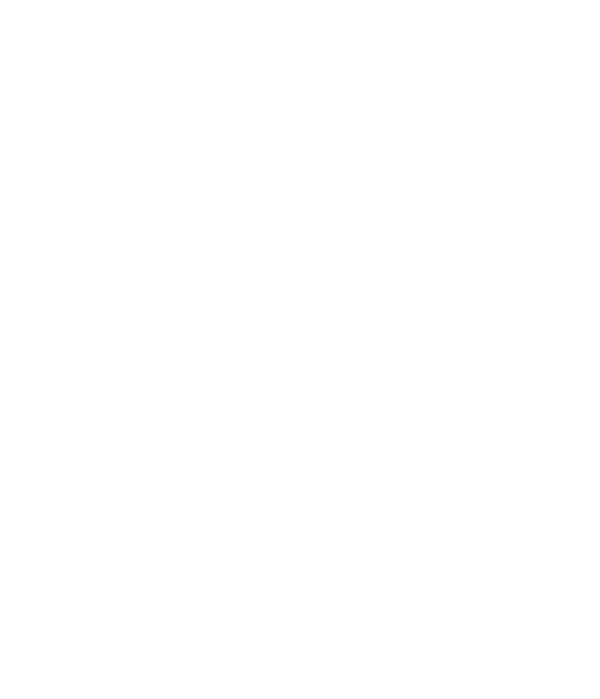 scroll, scrollTop: 0, scrollLeft: 0, axis: both 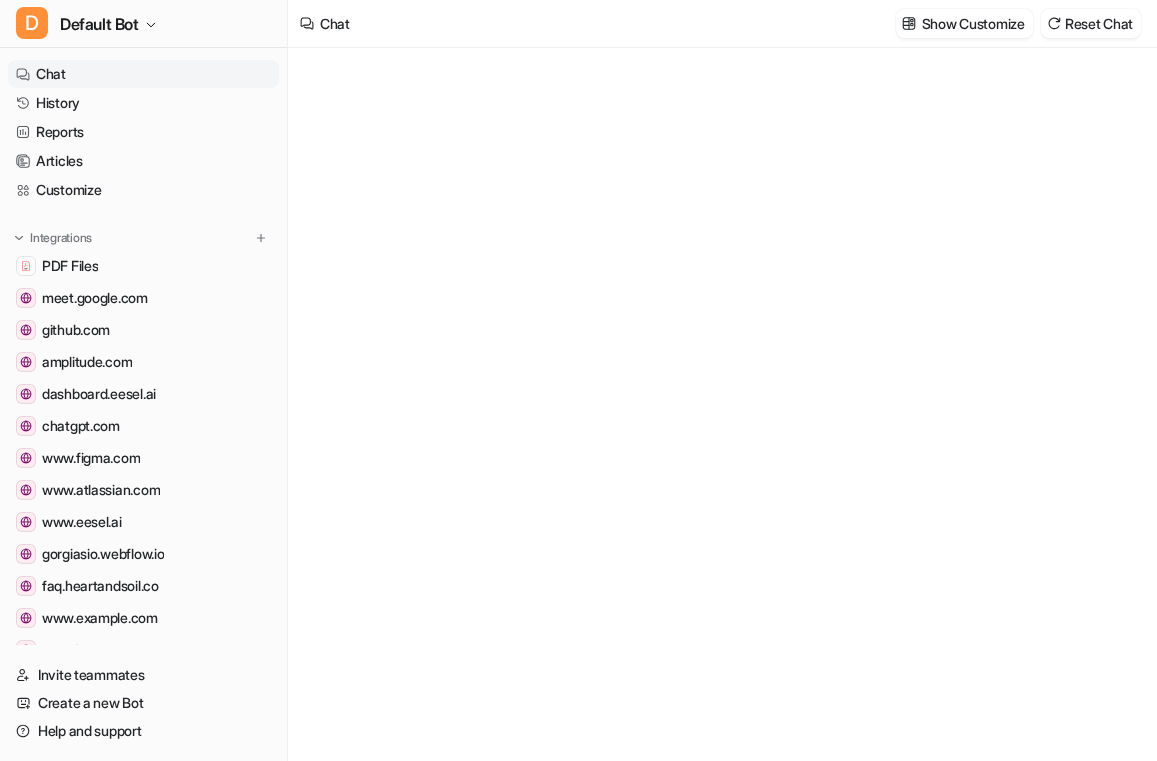 type on "**********" 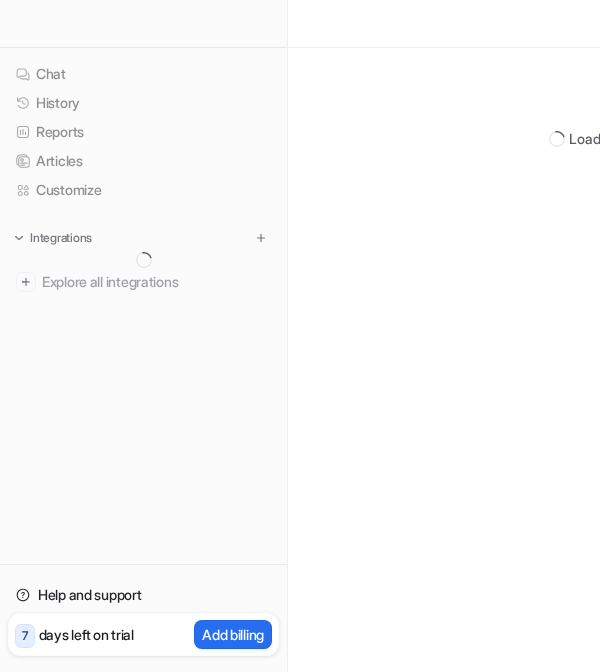 scroll, scrollTop: 0, scrollLeft: 0, axis: both 